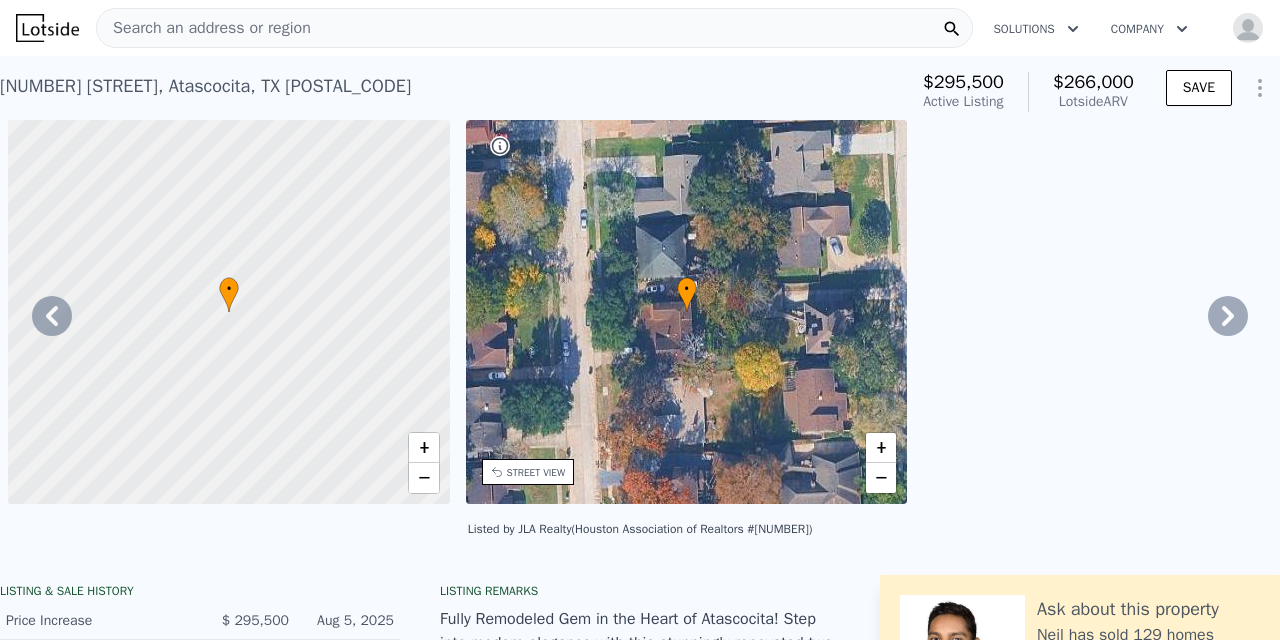 scroll, scrollTop: 0, scrollLeft: 0, axis: both 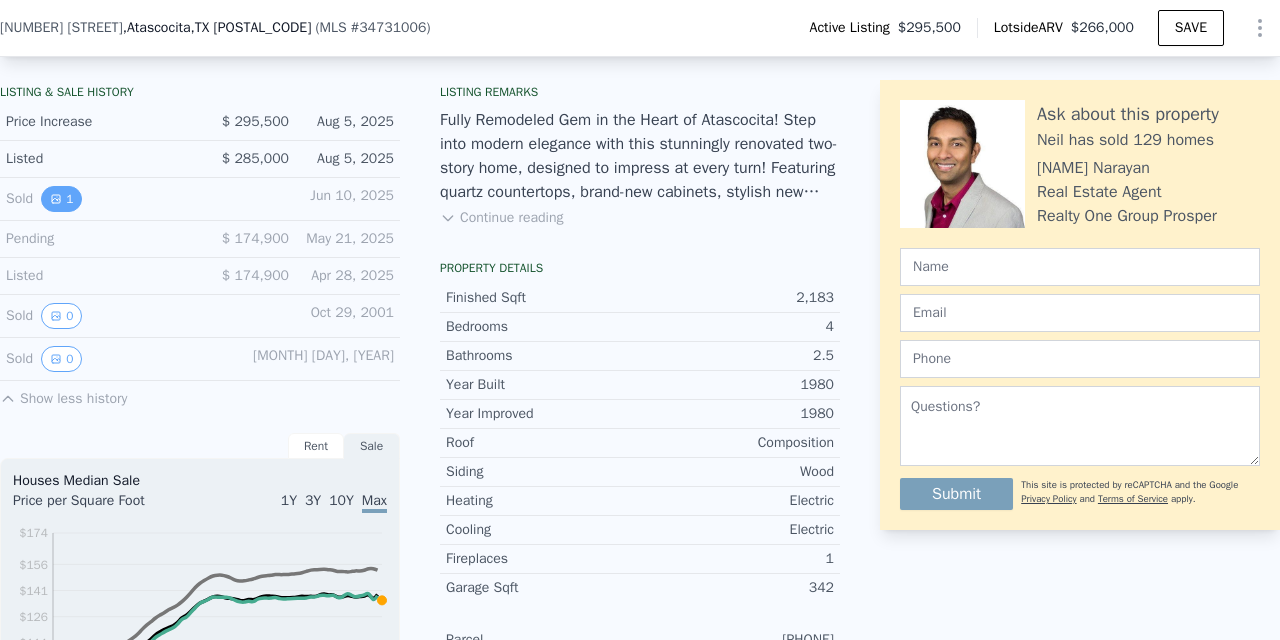 click on "1" at bounding box center (61, 199) 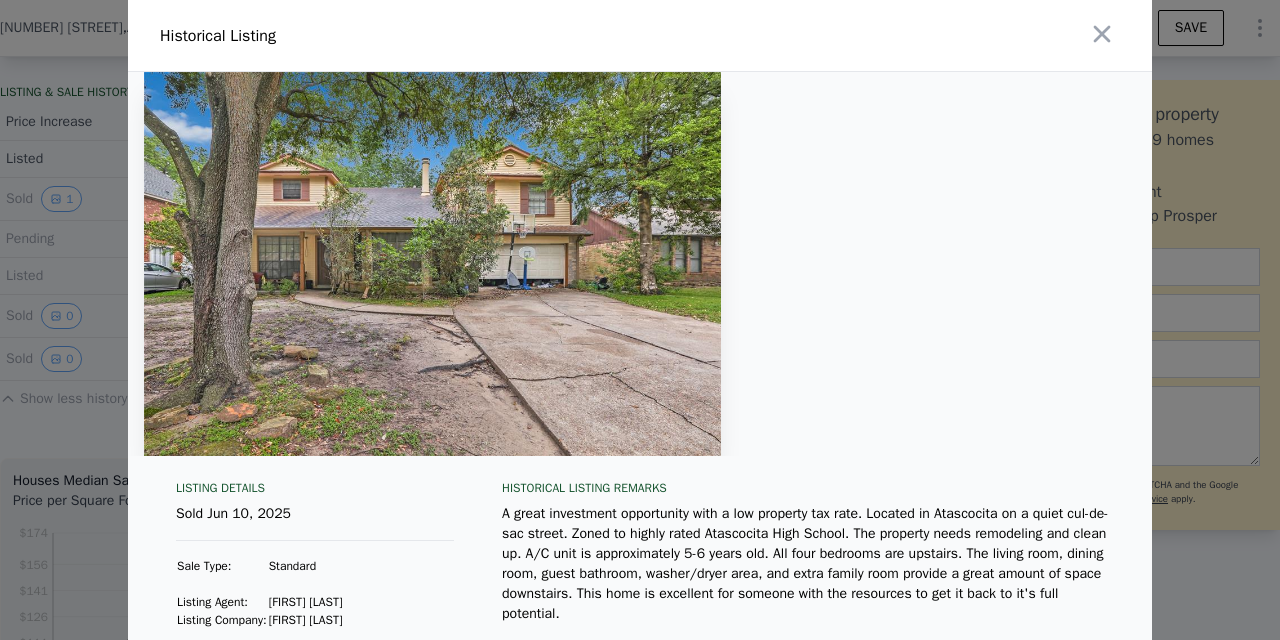scroll, scrollTop: 0, scrollLeft: 0, axis: both 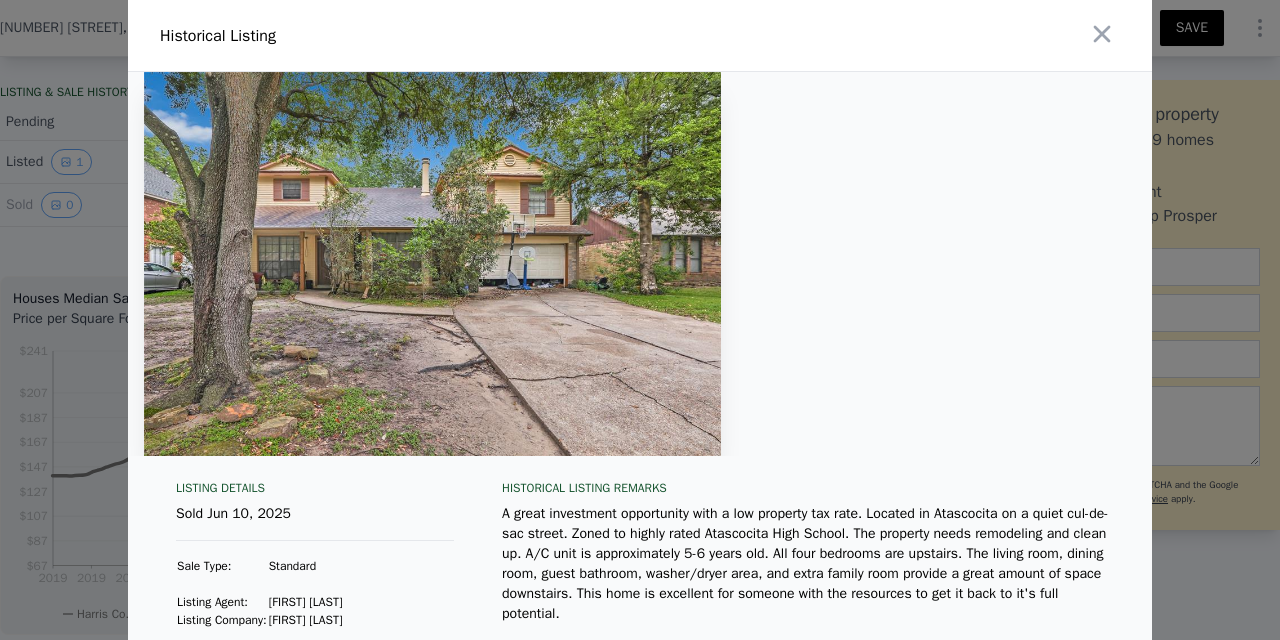 type on "$ 240,000" 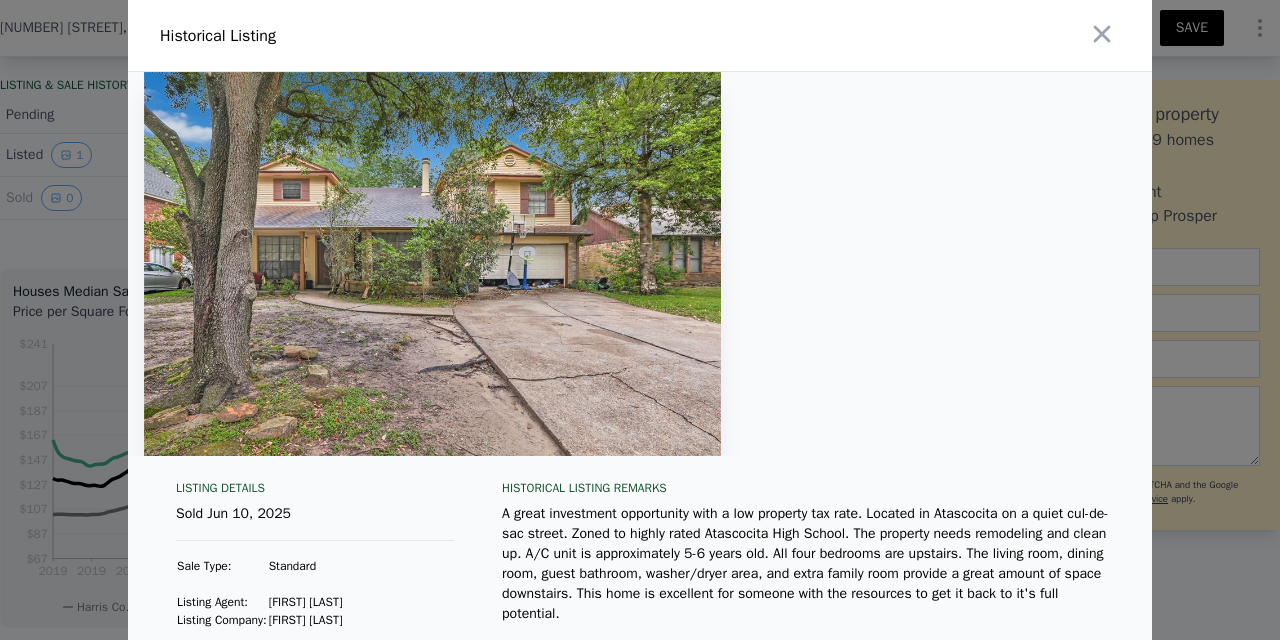 scroll, scrollTop: 0, scrollLeft: 621, axis: horizontal 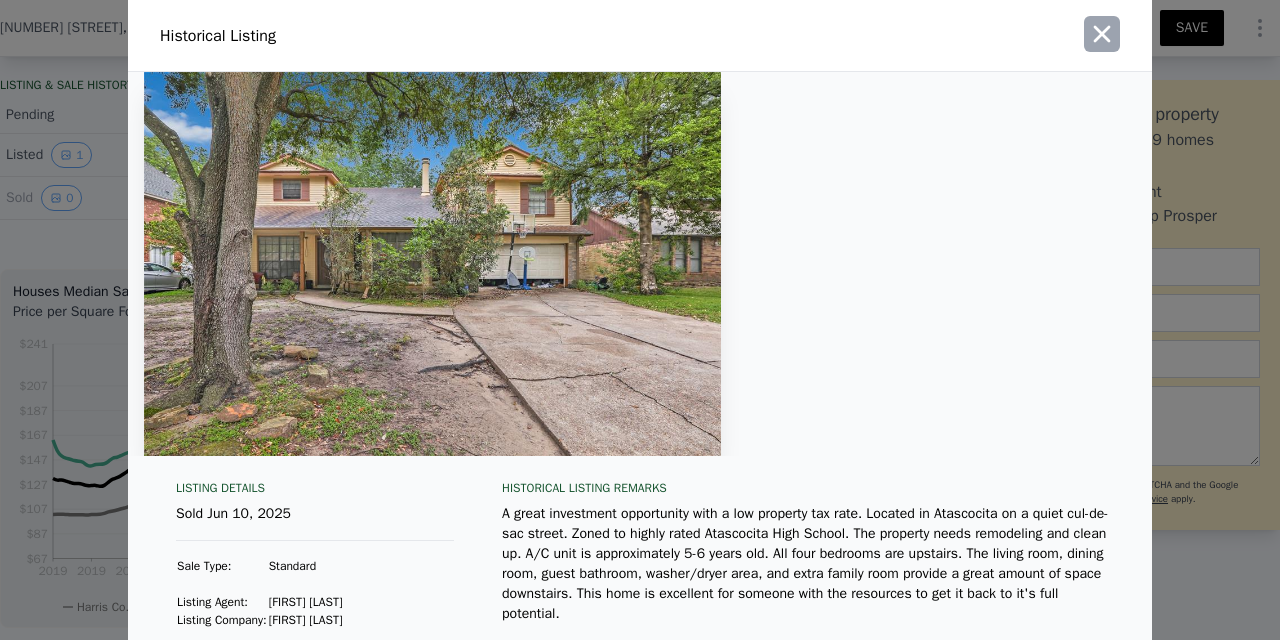 click 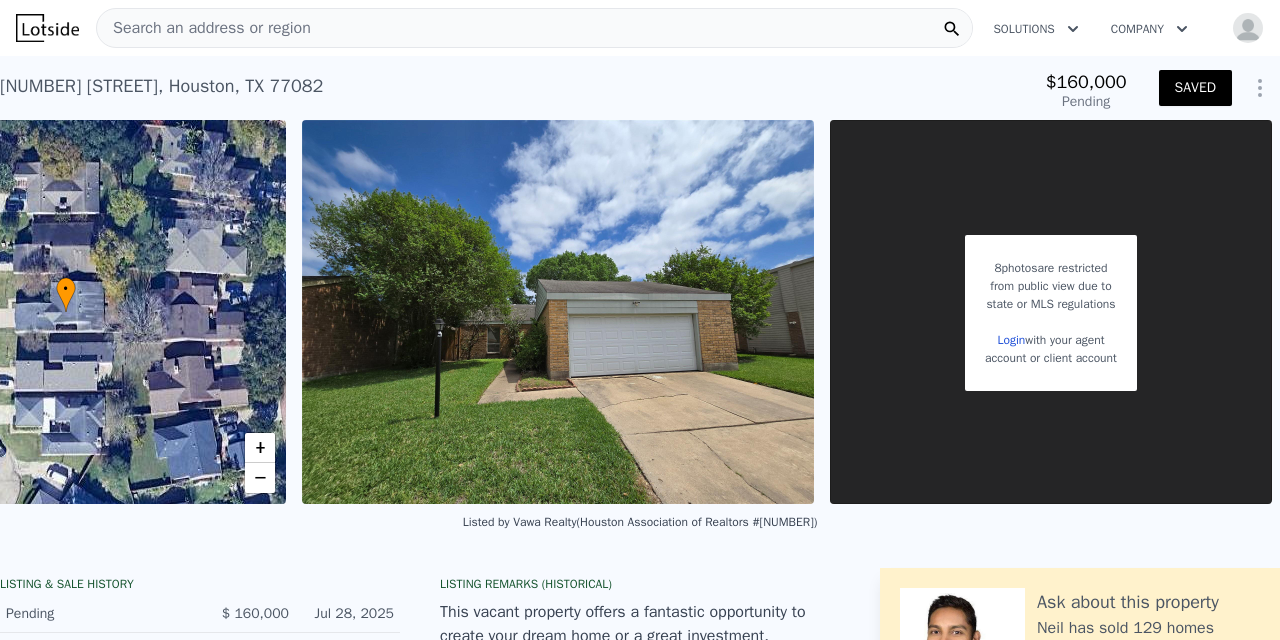 scroll, scrollTop: 0, scrollLeft: 0, axis: both 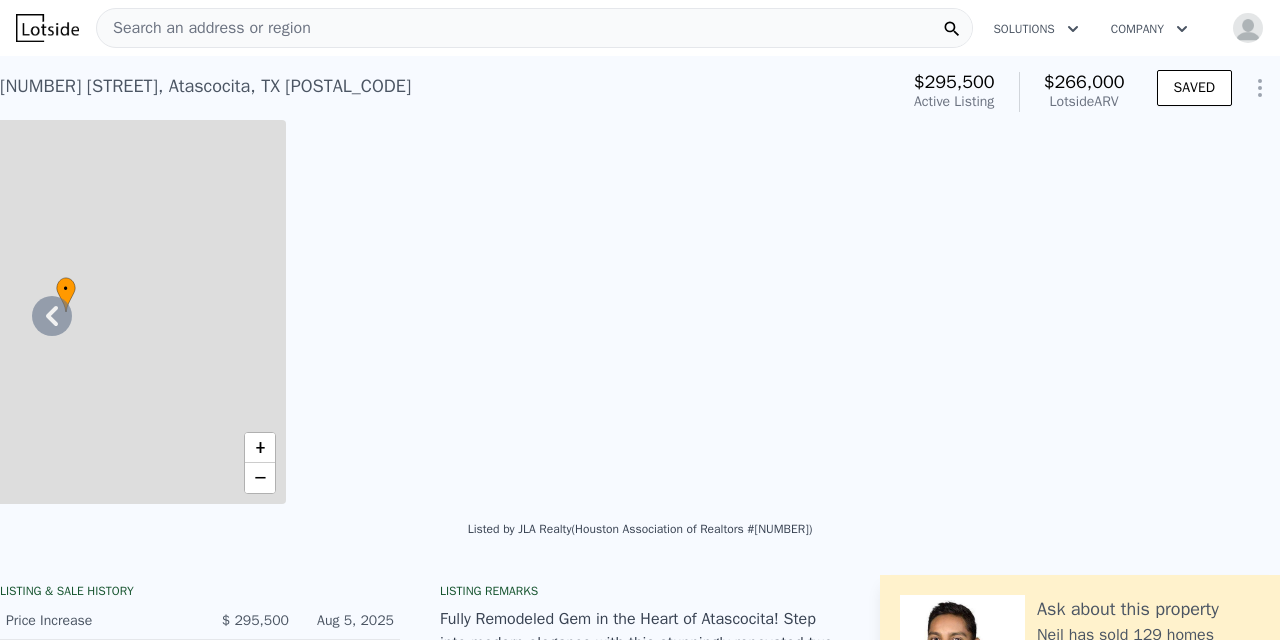 type on "$ 266,000" 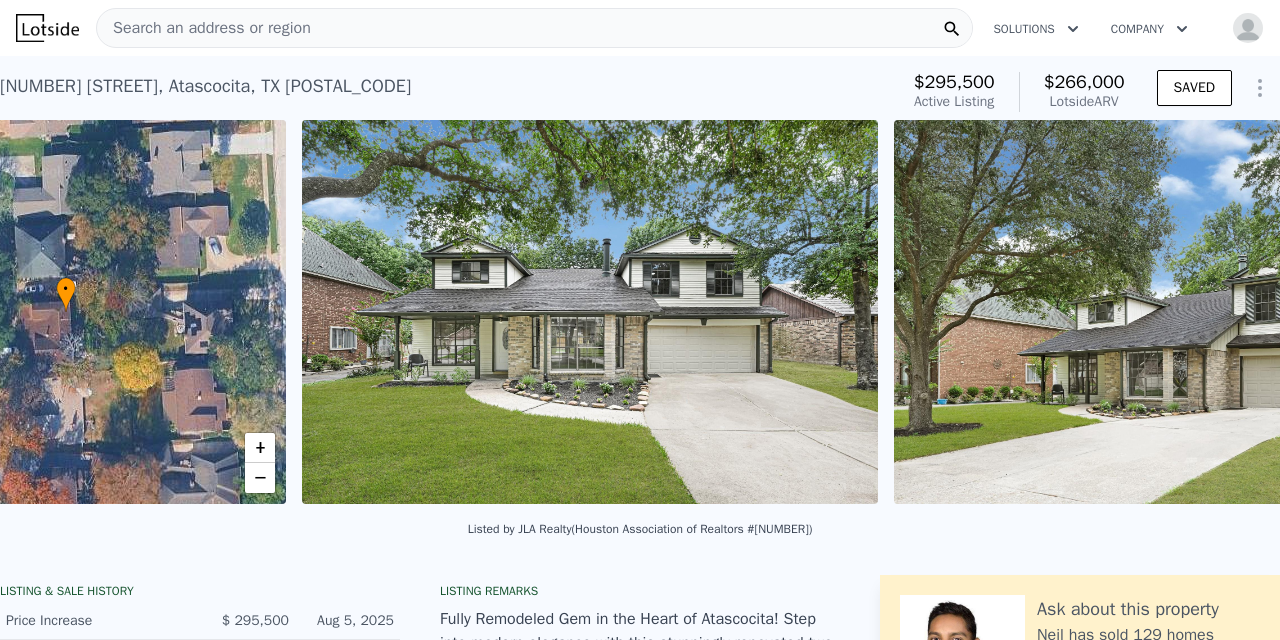scroll, scrollTop: 0, scrollLeft: 466, axis: horizontal 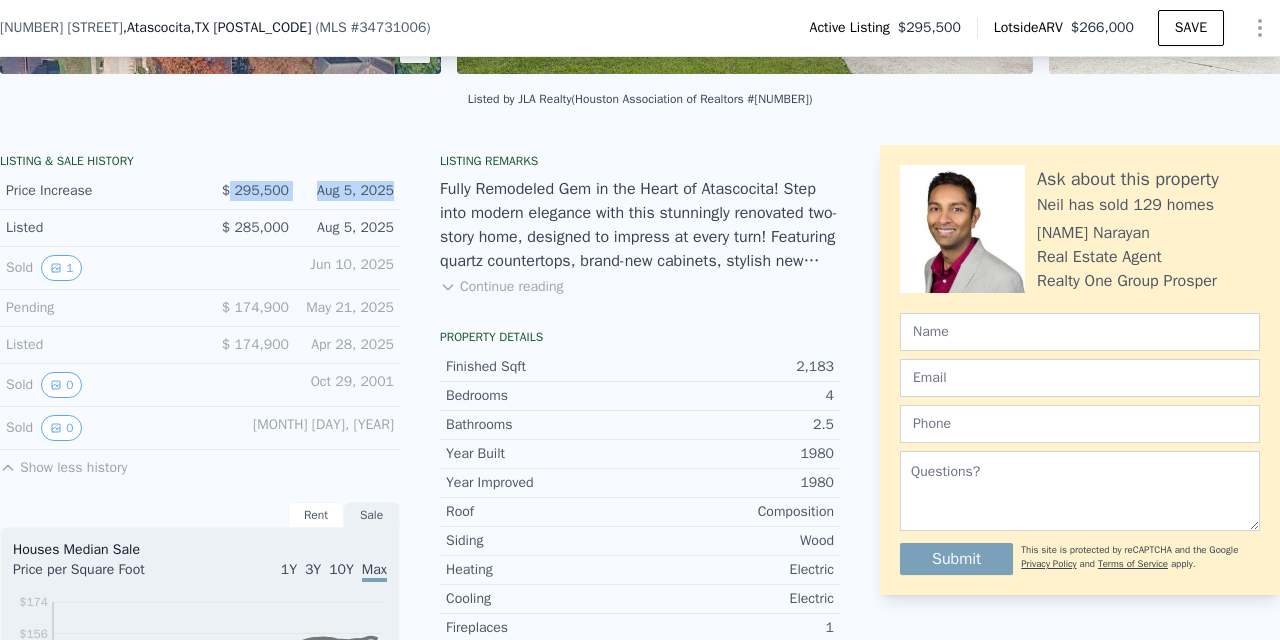 drag, startPoint x: 229, startPoint y: 191, endPoint x: 302, endPoint y: 200, distance: 73.552704 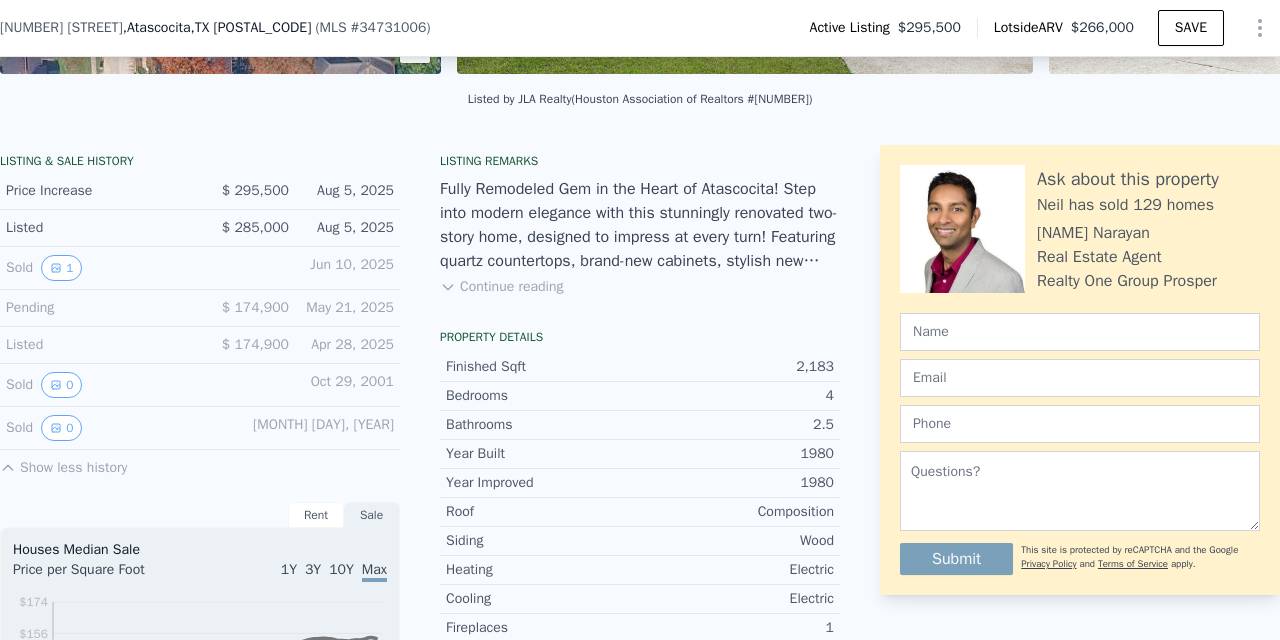click on "$ 285,000" at bounding box center (255, 227) 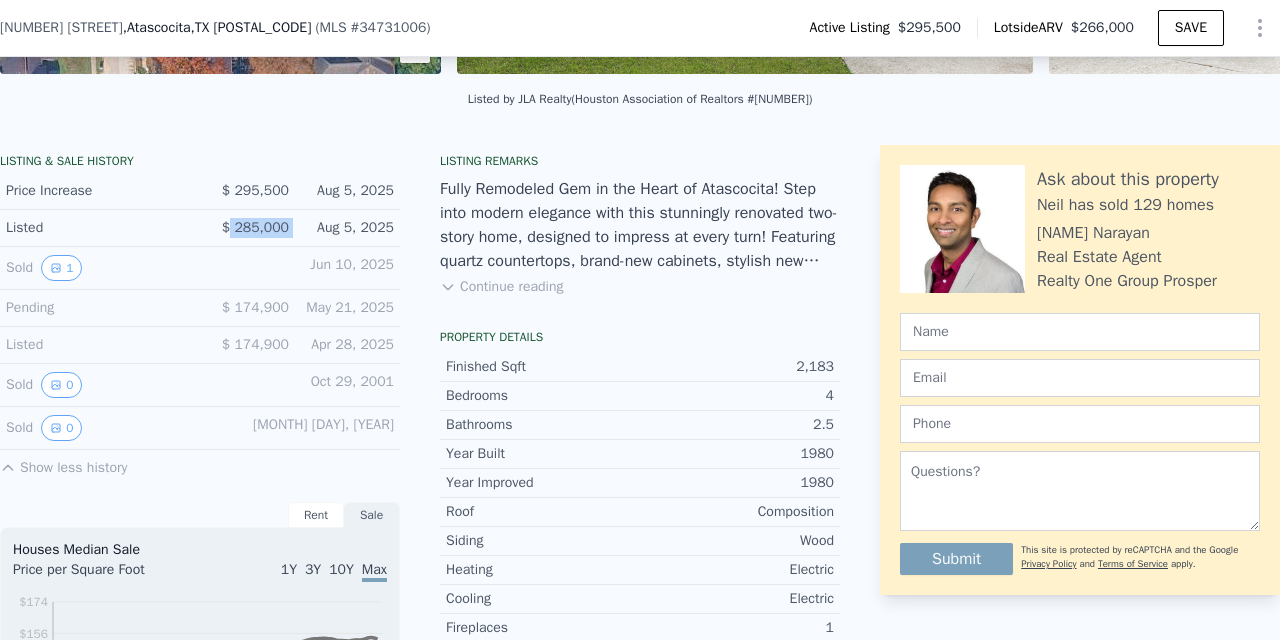 drag, startPoint x: 231, startPoint y: 231, endPoint x: 297, endPoint y: 228, distance: 66.068146 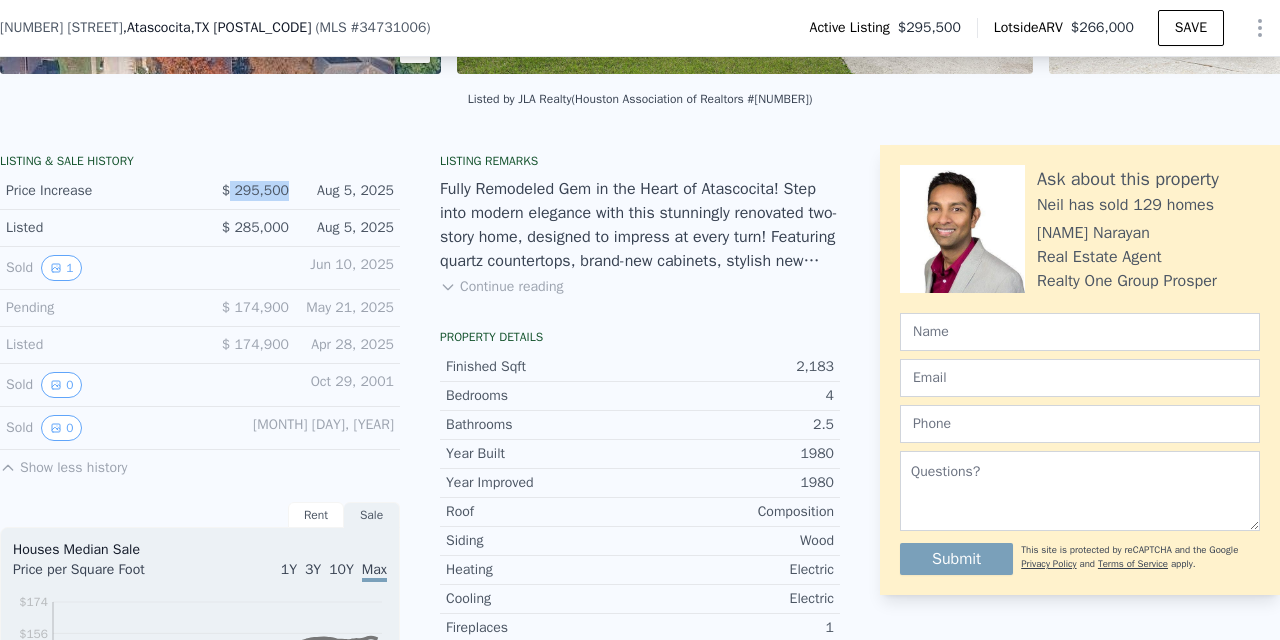 drag, startPoint x: 230, startPoint y: 192, endPoint x: 294, endPoint y: 192, distance: 64 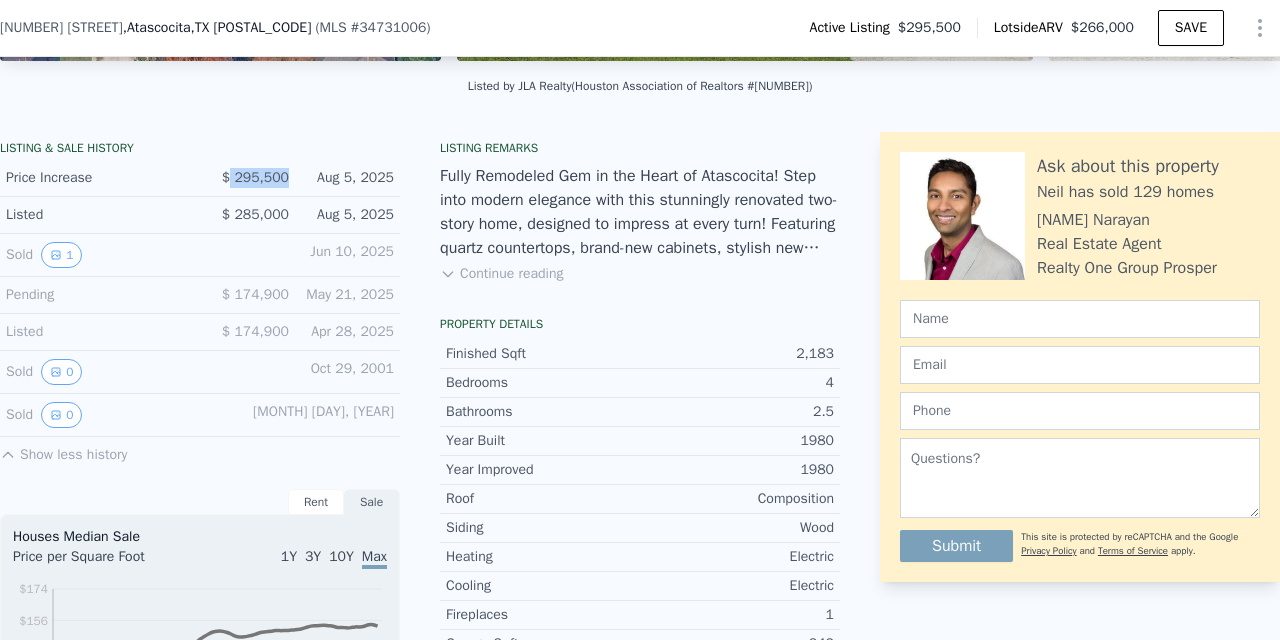 scroll, scrollTop: 441, scrollLeft: 0, axis: vertical 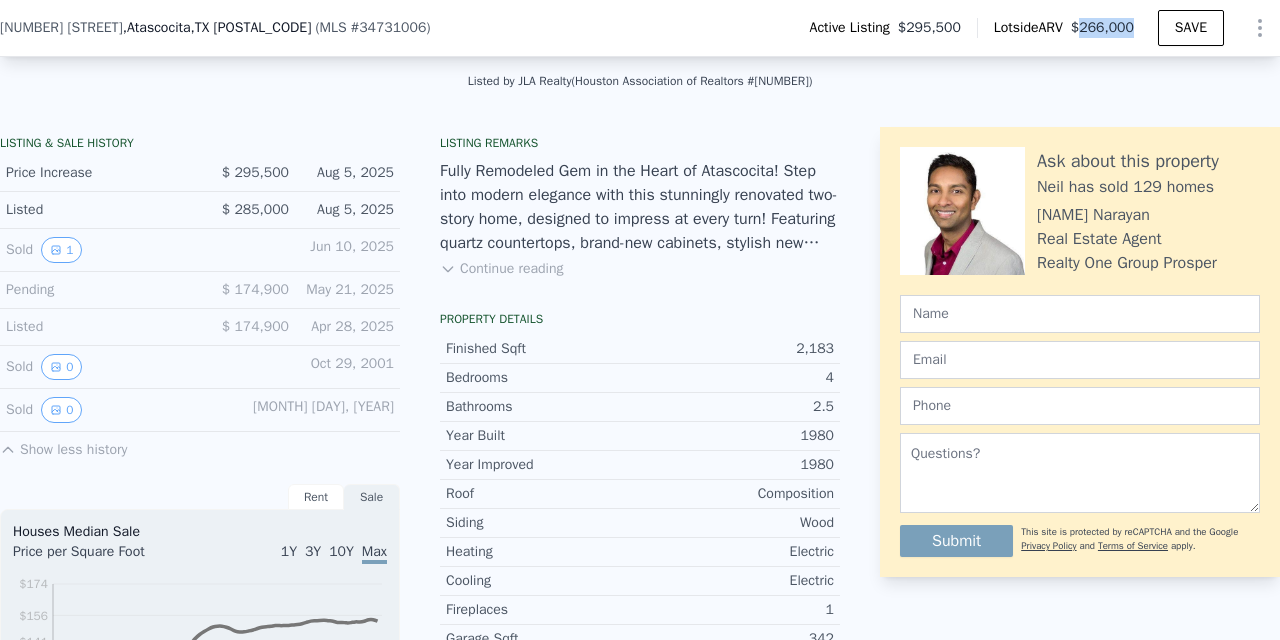 drag, startPoint x: 1073, startPoint y: 21, endPoint x: 1140, endPoint y: 23, distance: 67.02985 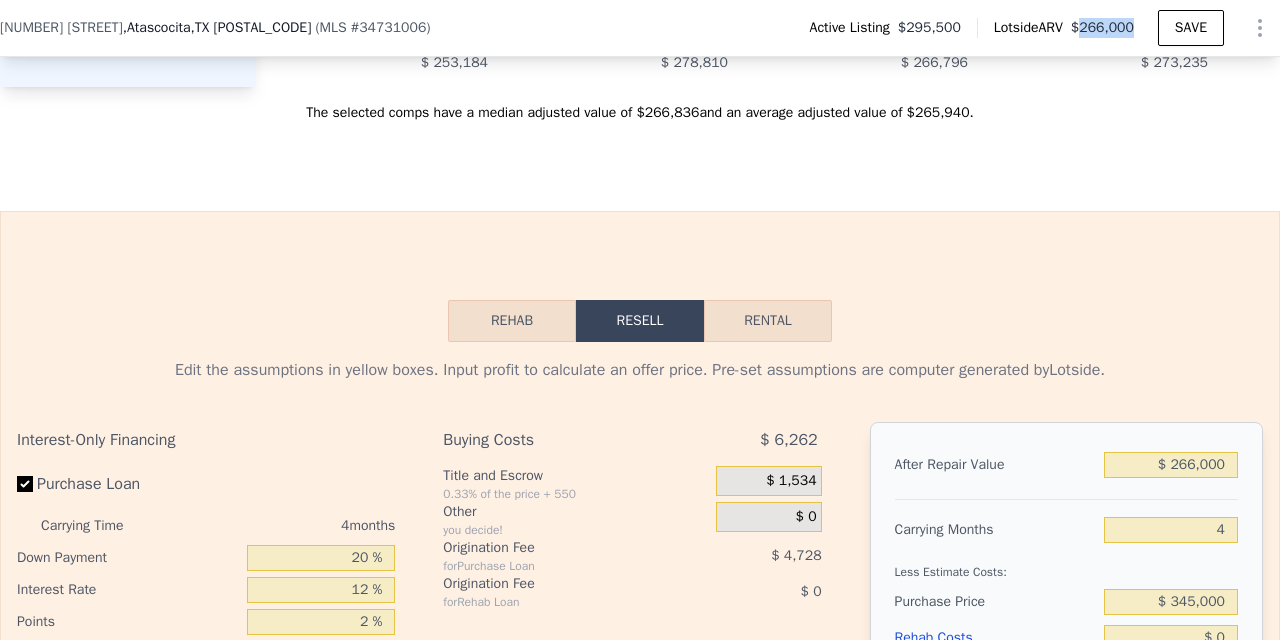 scroll, scrollTop: 2669, scrollLeft: 0, axis: vertical 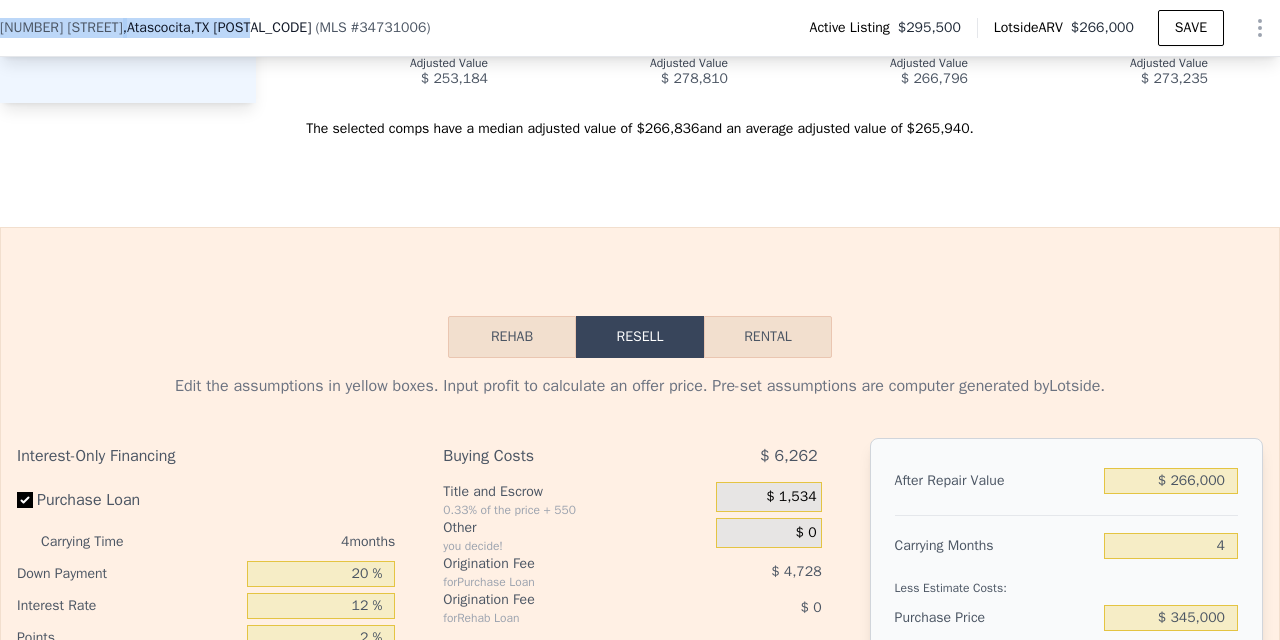 drag, startPoint x: 278, startPoint y: 31, endPoint x: 0, endPoint y: 32, distance: 278.0018 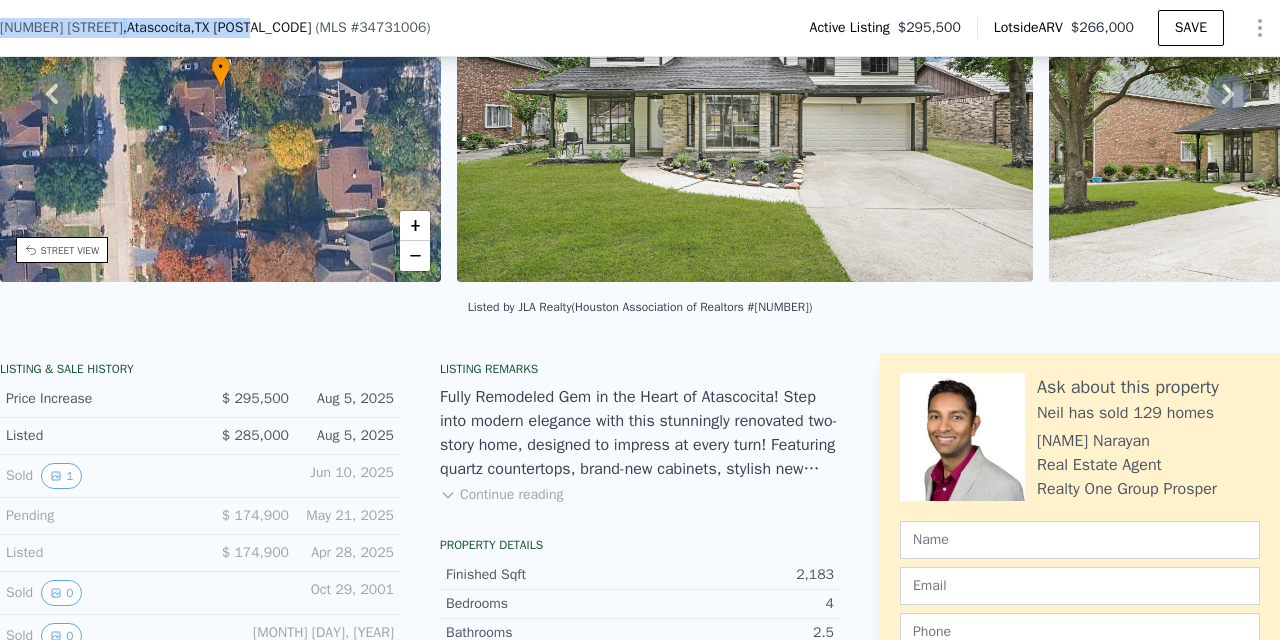 scroll, scrollTop: 240, scrollLeft: 0, axis: vertical 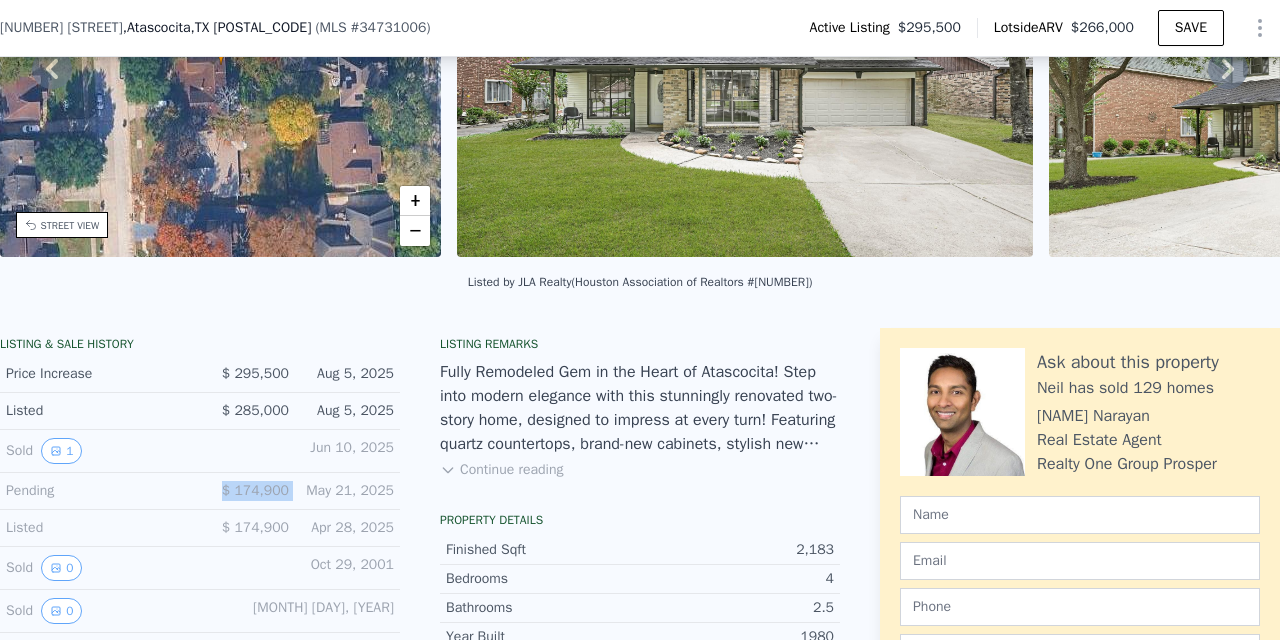 drag, startPoint x: 228, startPoint y: 487, endPoint x: 307, endPoint y: 486, distance: 79.00633 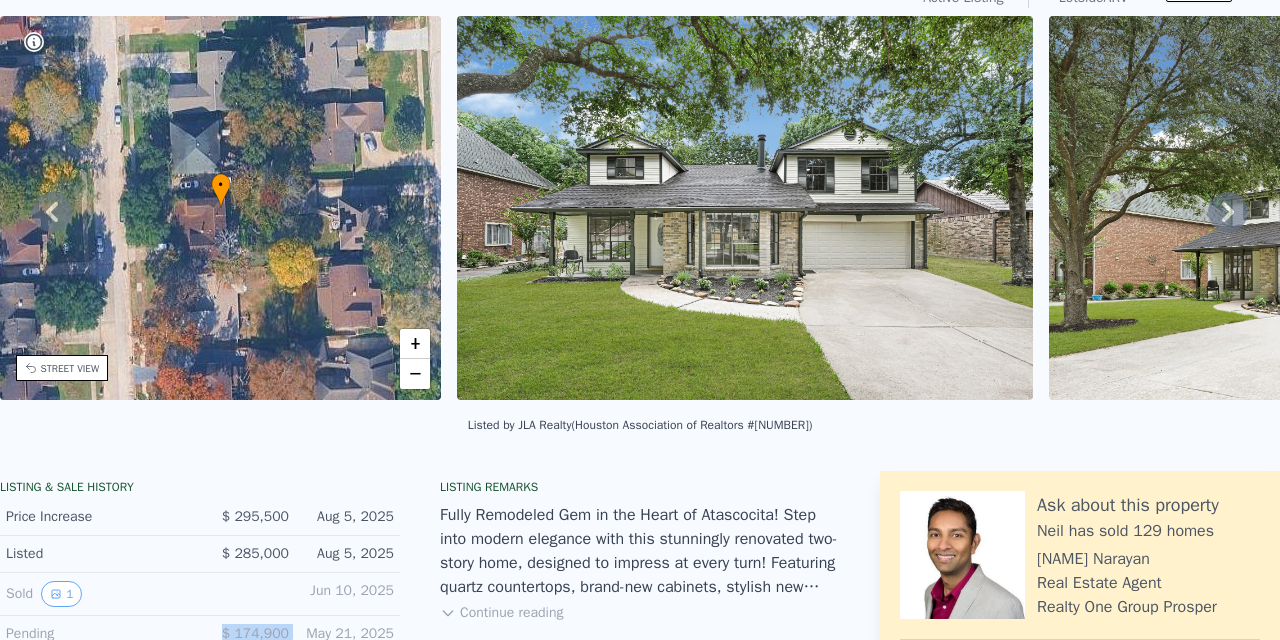 scroll, scrollTop: 87, scrollLeft: 0, axis: vertical 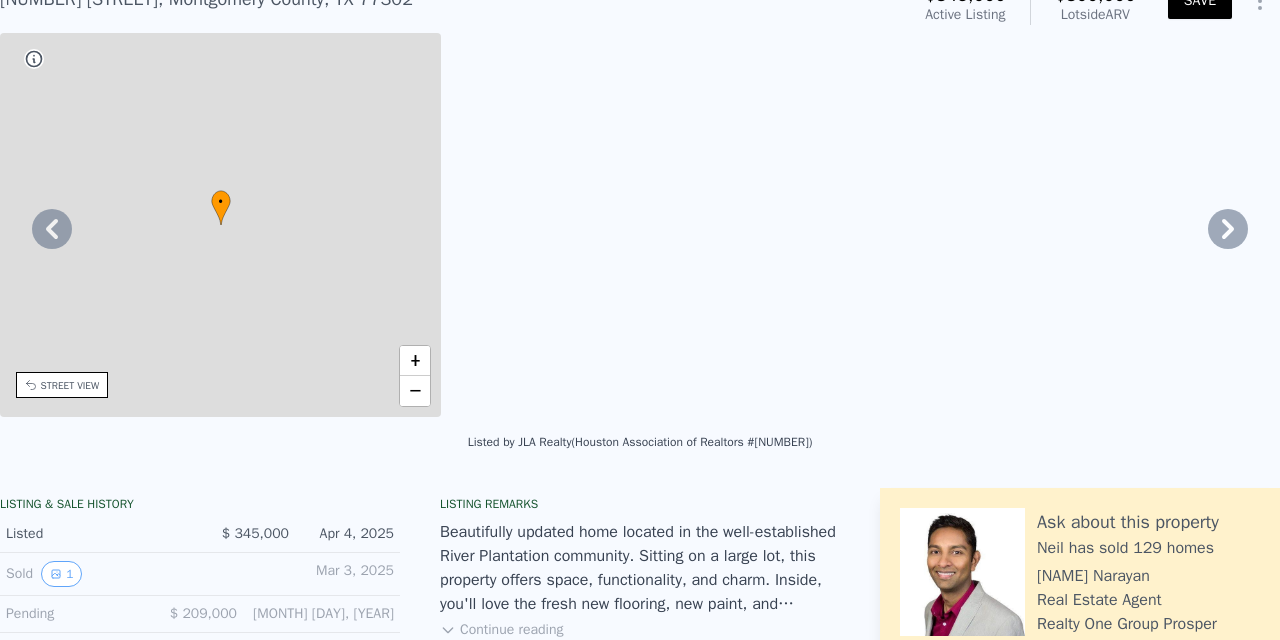 type on "$ 300,000" 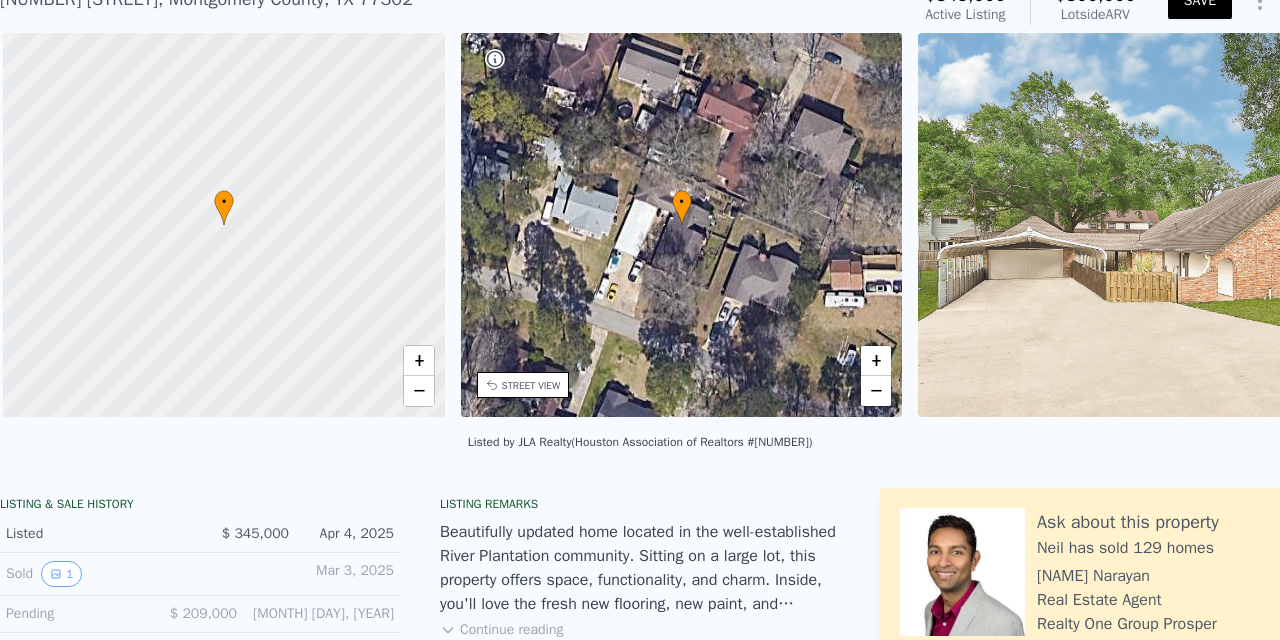 scroll, scrollTop: 0, scrollLeft: 8, axis: horizontal 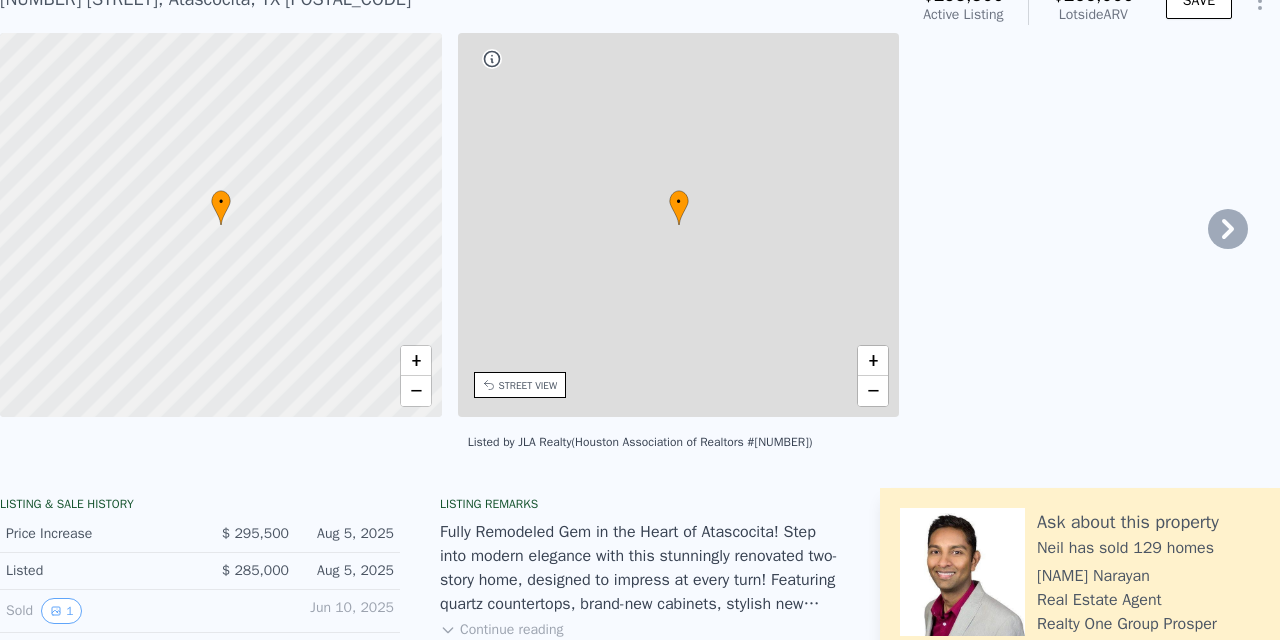 type on "$ 266,000" 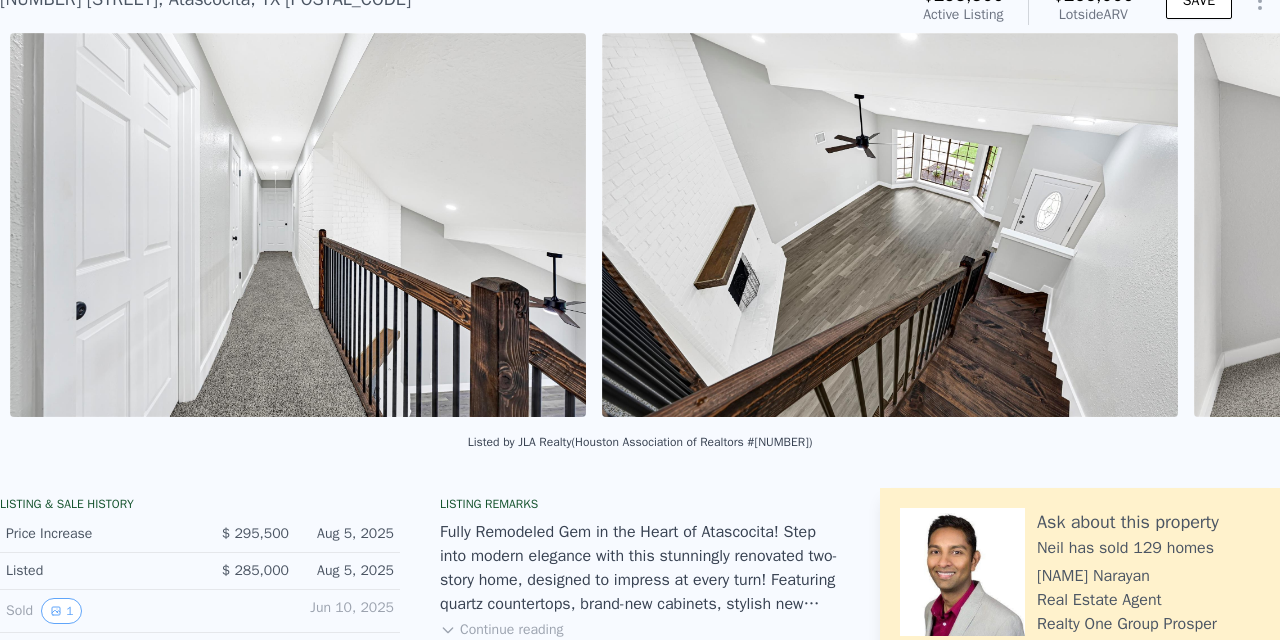 scroll, scrollTop: 0, scrollLeft: 13350, axis: horizontal 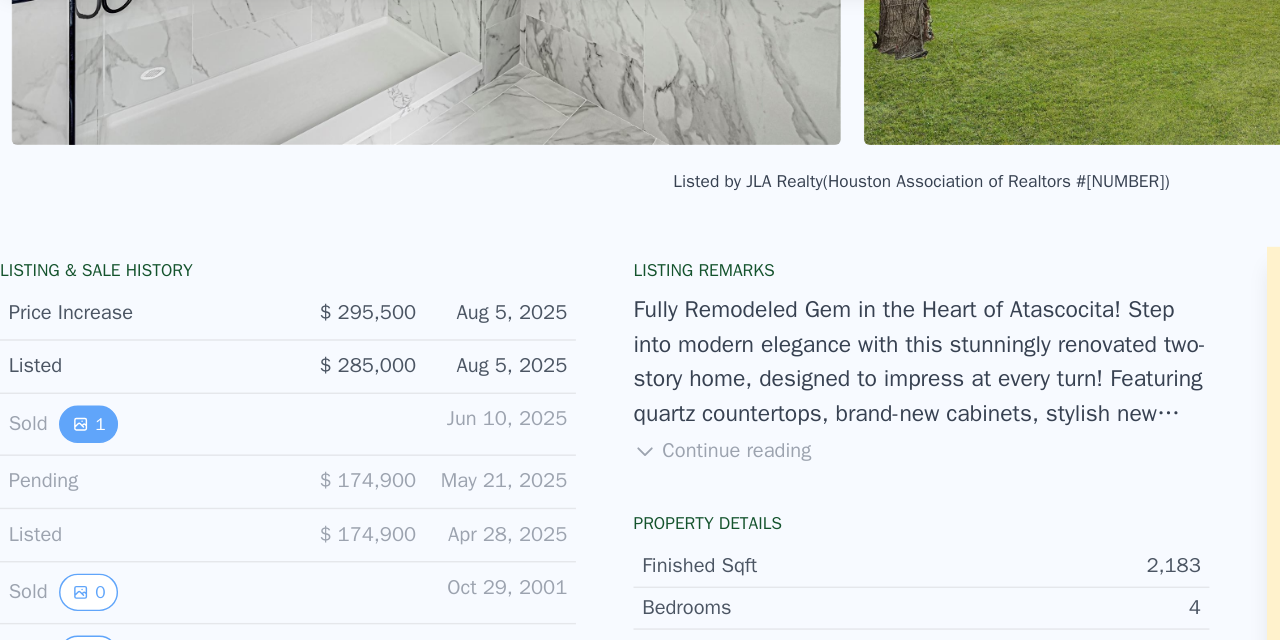 click on "1" at bounding box center (61, 362) 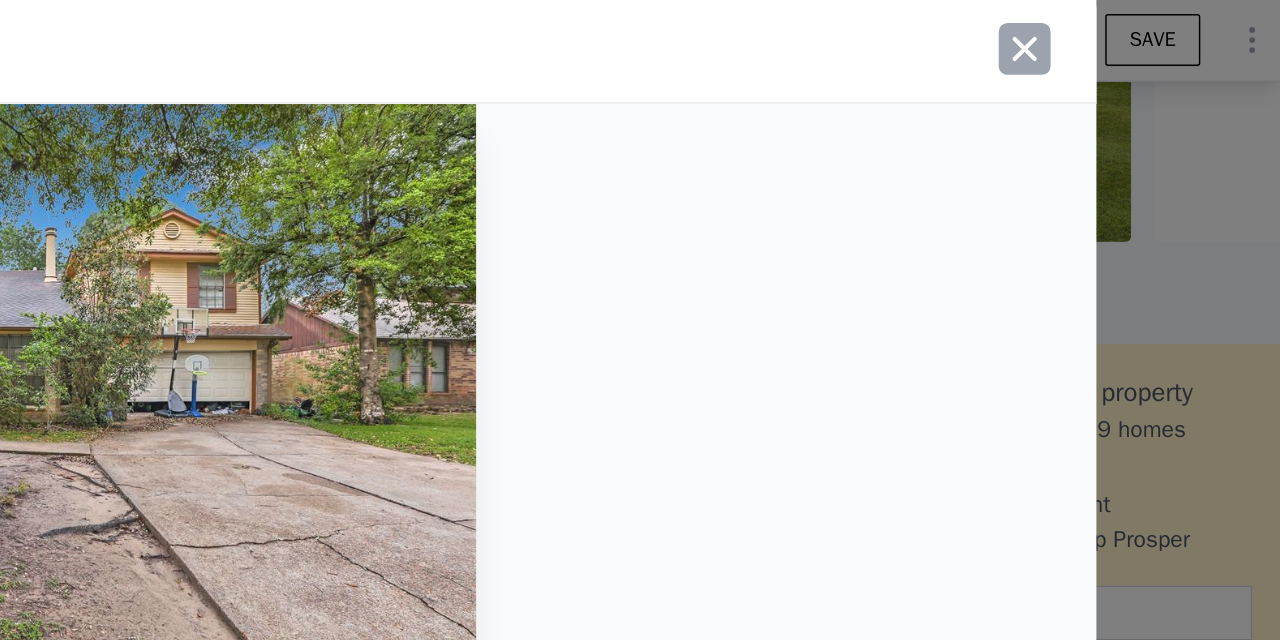 click 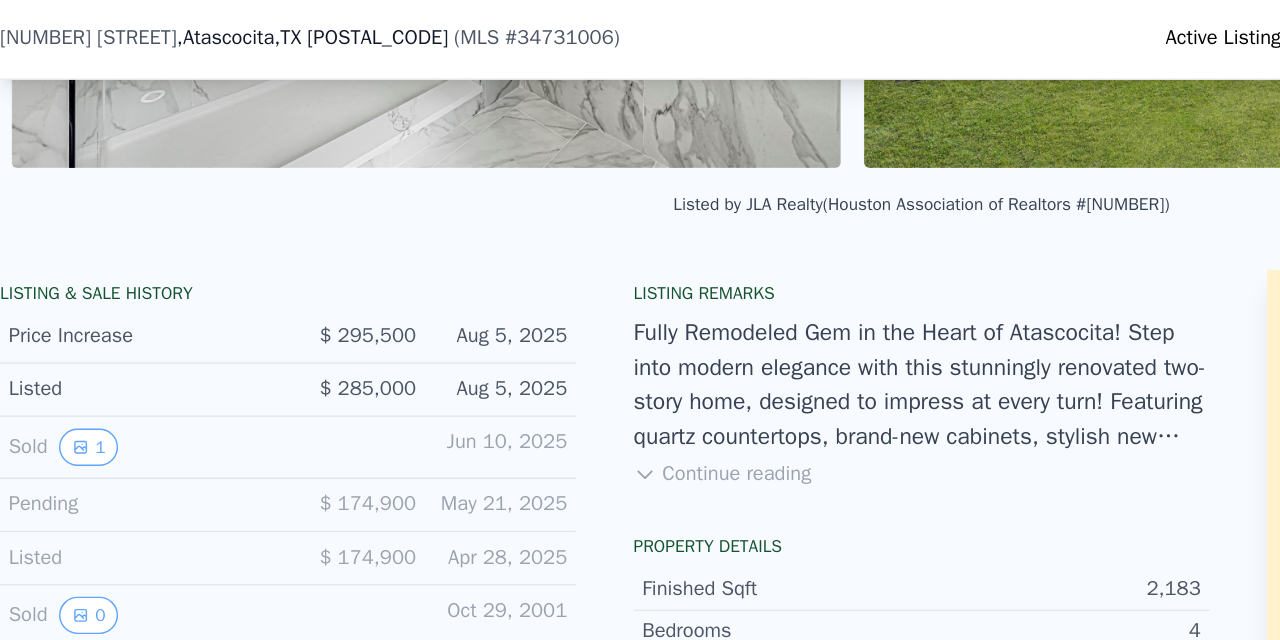 scroll, scrollTop: 388, scrollLeft: 0, axis: vertical 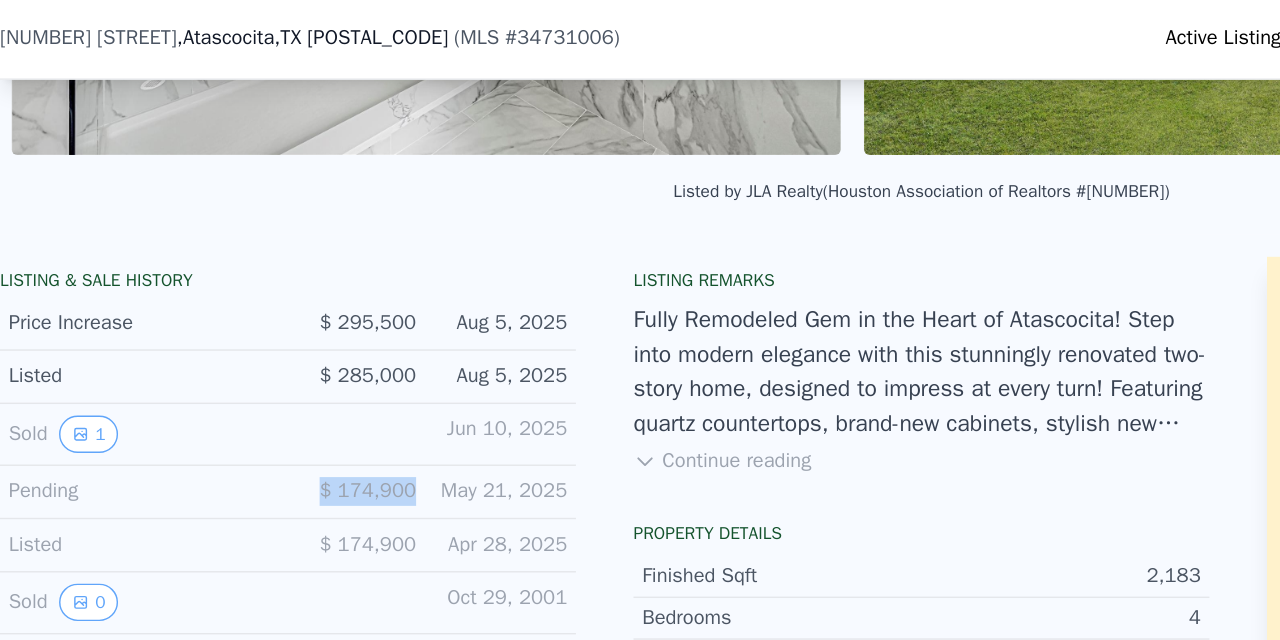 drag, startPoint x: 225, startPoint y: 341, endPoint x: 293, endPoint y: 341, distance: 68 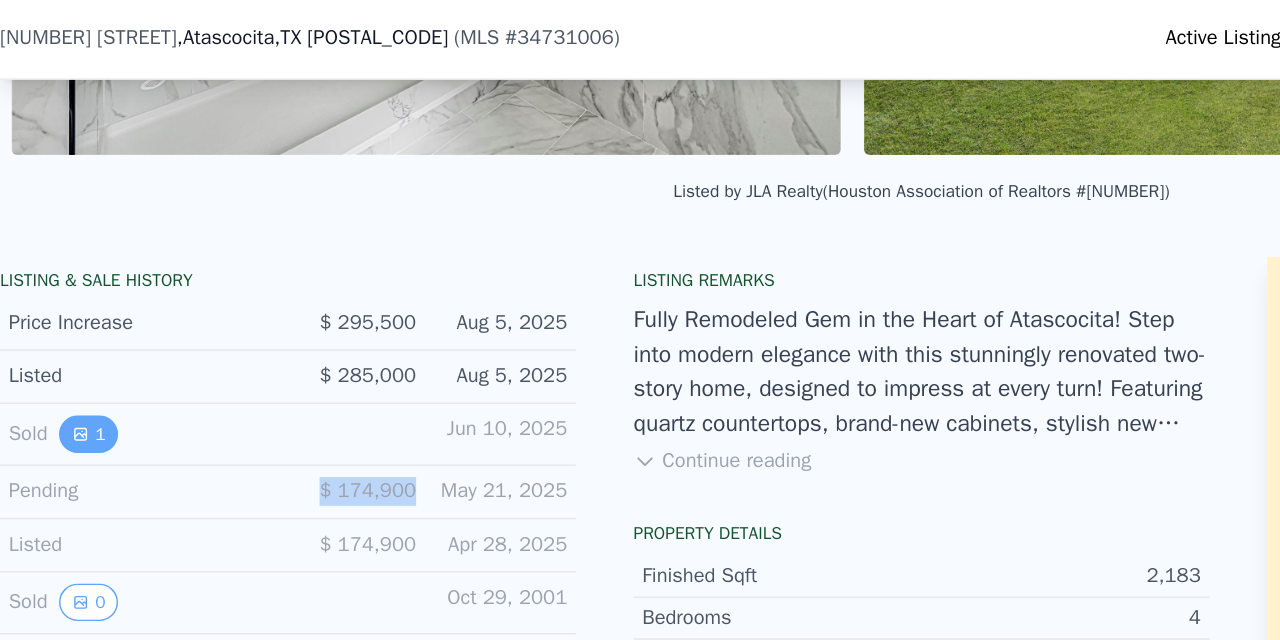 click on "1" at bounding box center (61, 303) 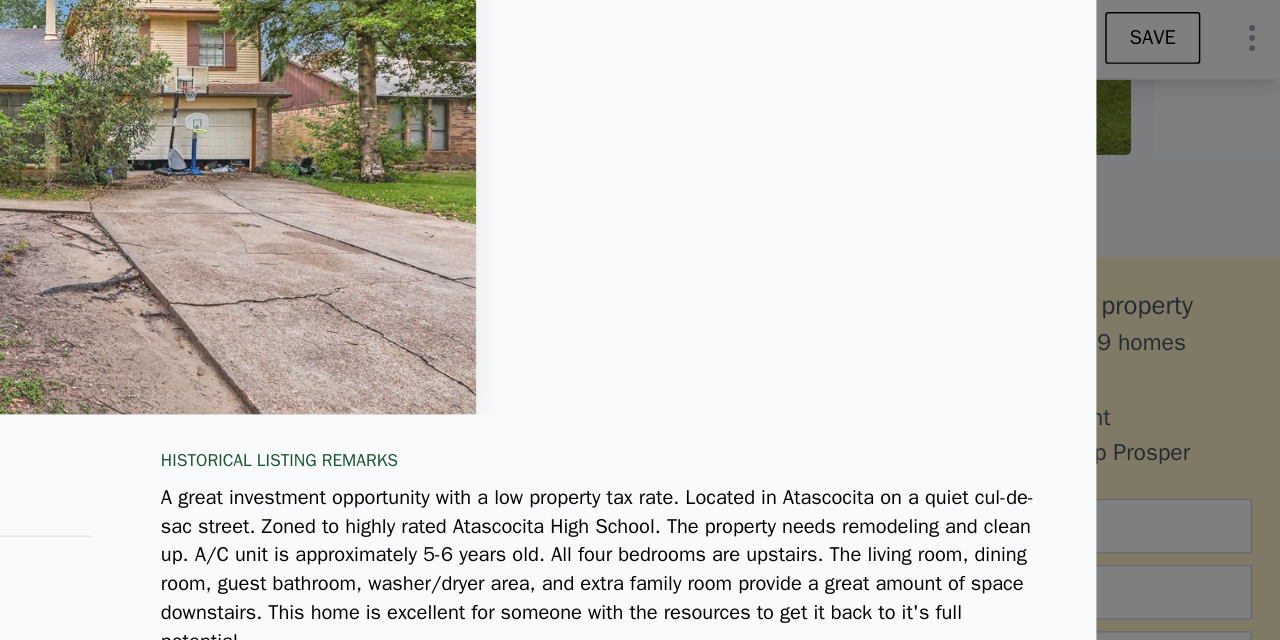 scroll, scrollTop: 166, scrollLeft: 0, axis: vertical 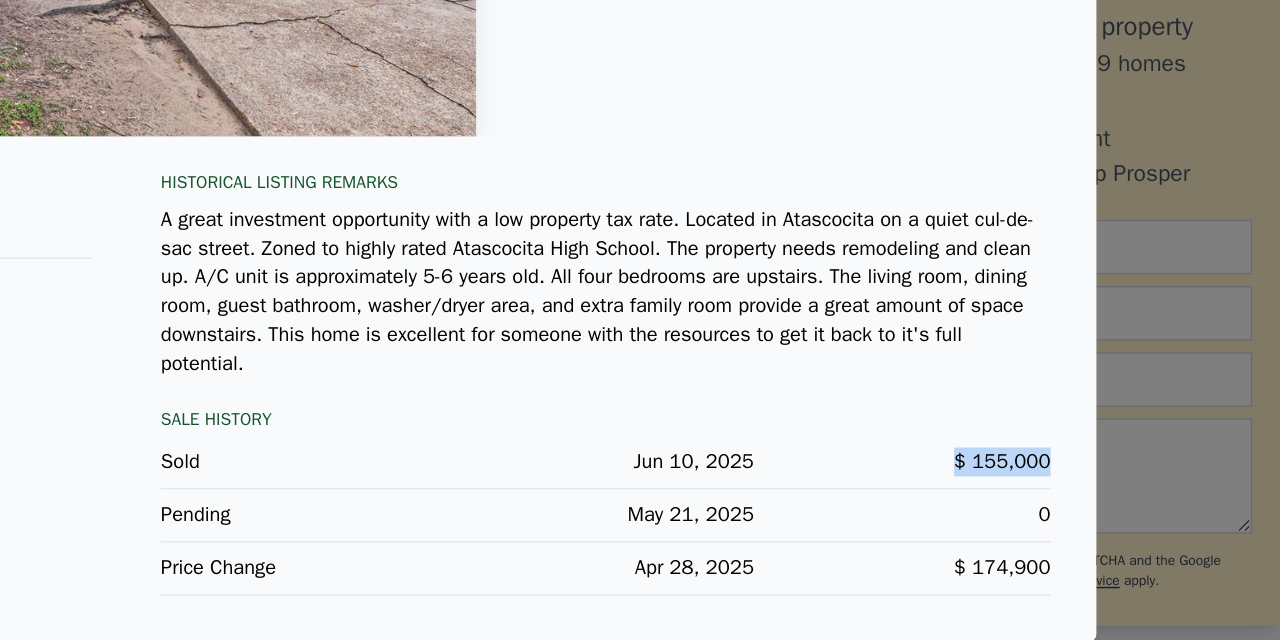 drag, startPoint x: 665, startPoint y: 321, endPoint x: 743, endPoint y: 319, distance: 78.025635 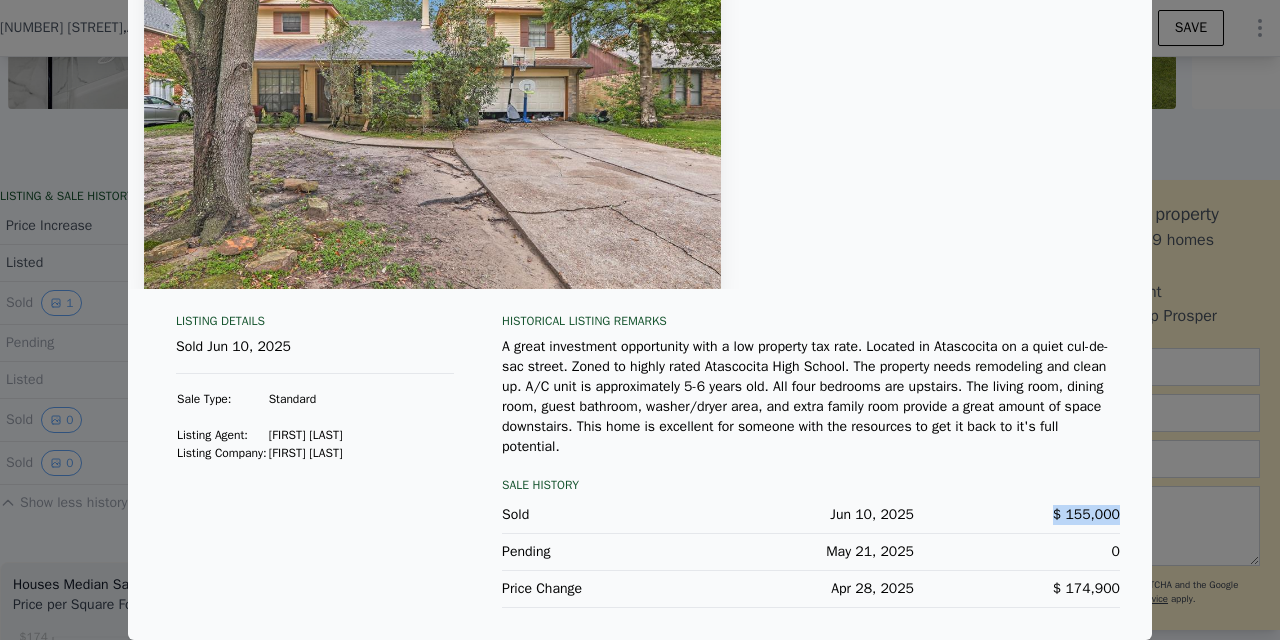 scroll, scrollTop: 166, scrollLeft: 0, axis: vertical 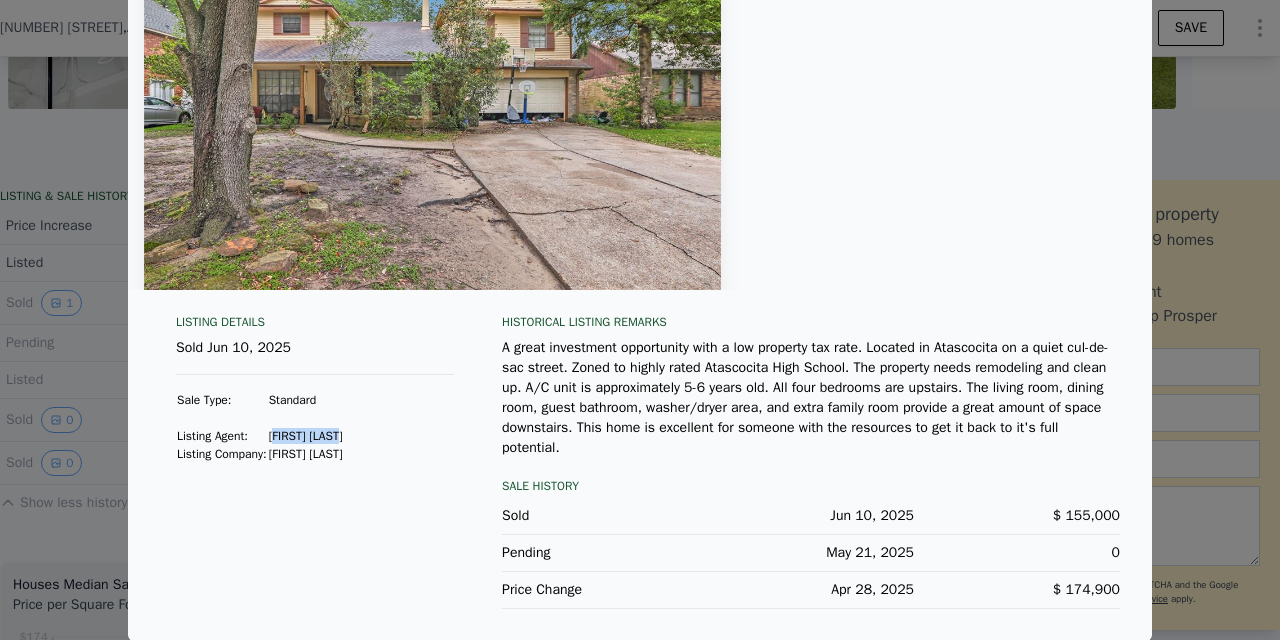 drag, startPoint x: 295, startPoint y: 435, endPoint x: 383, endPoint y: 427, distance: 88.362885 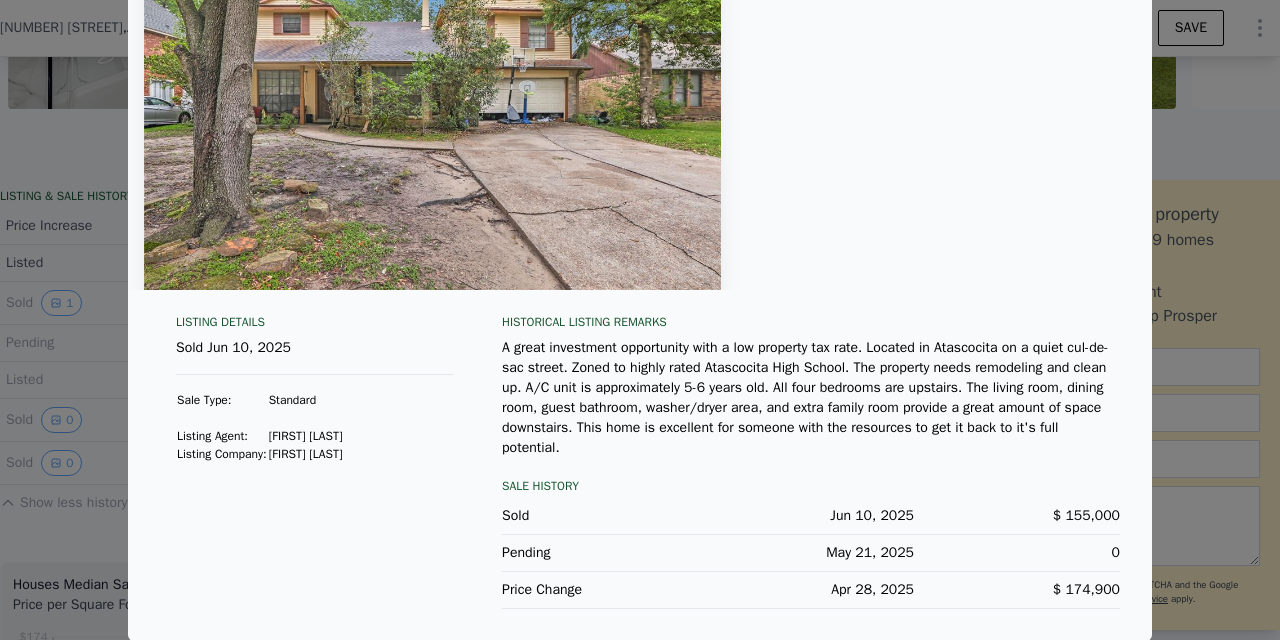 click on "[FIRST] [LAST]" at bounding box center (306, 436) 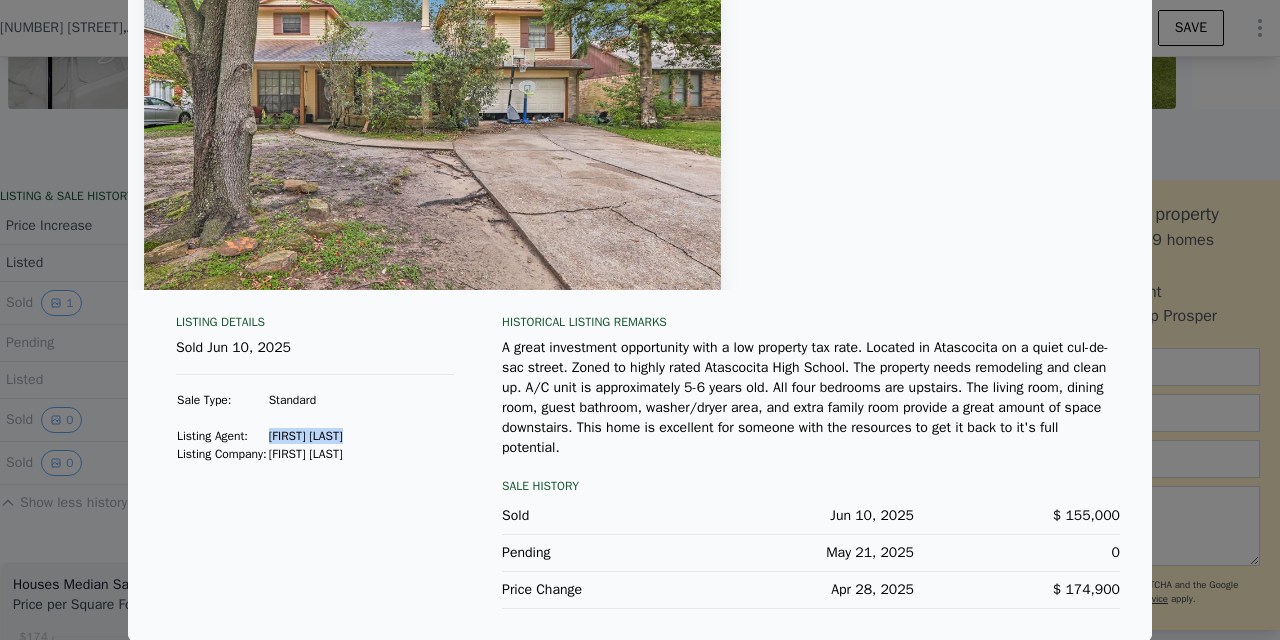 drag, startPoint x: 293, startPoint y: 436, endPoint x: 386, endPoint y: 427, distance: 93.43447 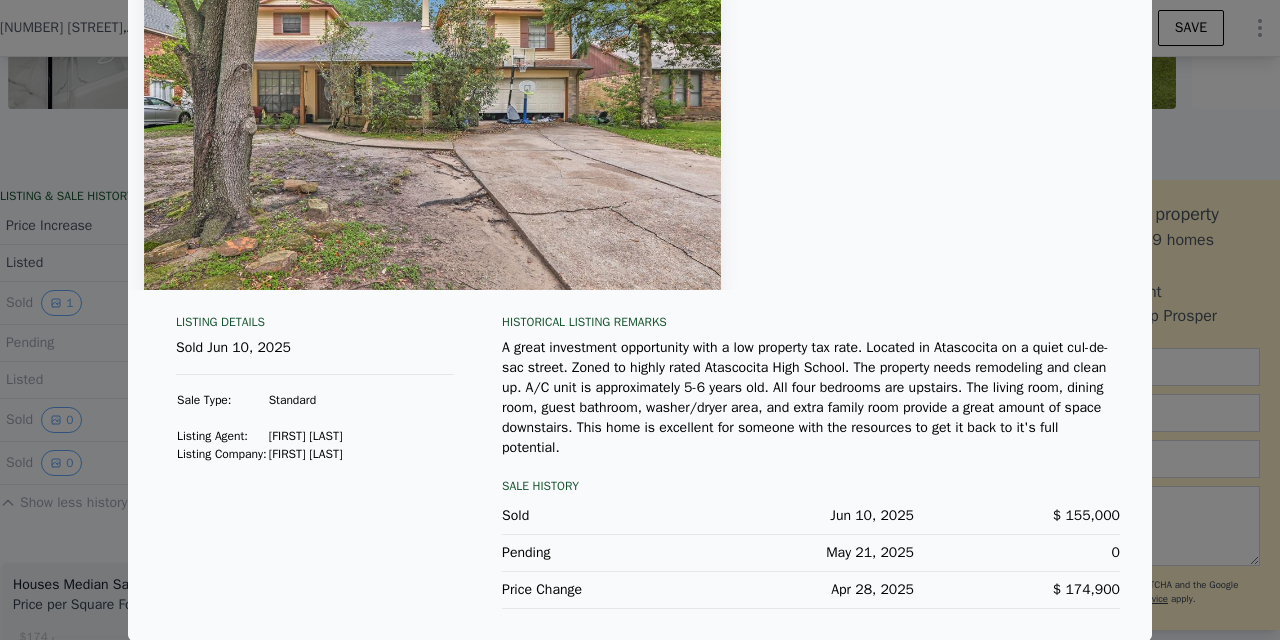 click at bounding box center (640, 320) 